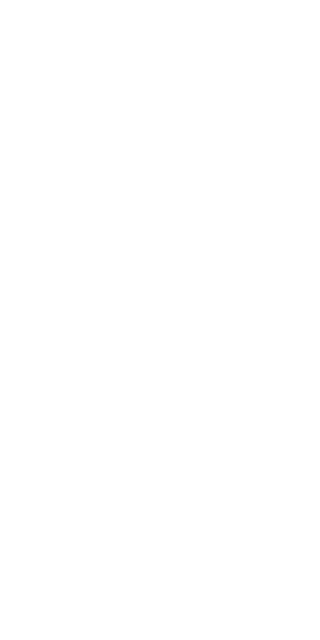 scroll, scrollTop: 0, scrollLeft: 0, axis: both 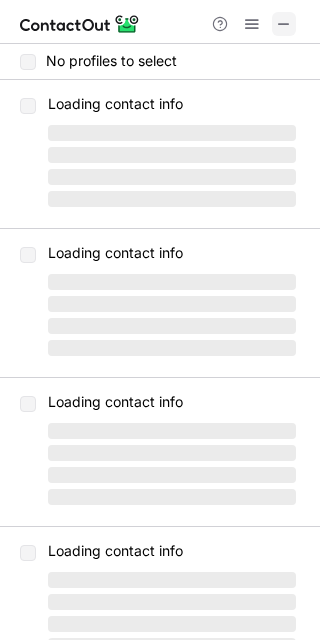 click at bounding box center (284, 24) 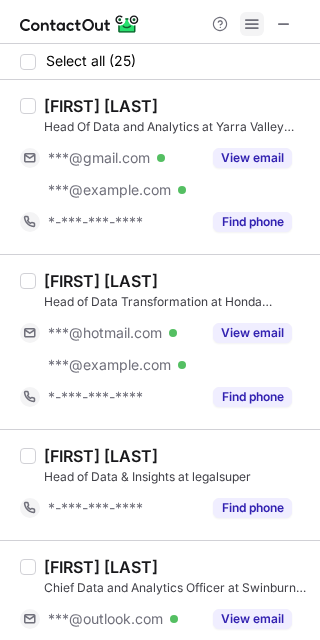 click at bounding box center [252, 24] 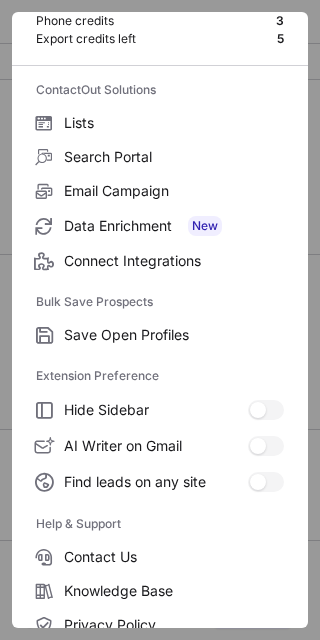 scroll, scrollTop: 192, scrollLeft: 0, axis: vertical 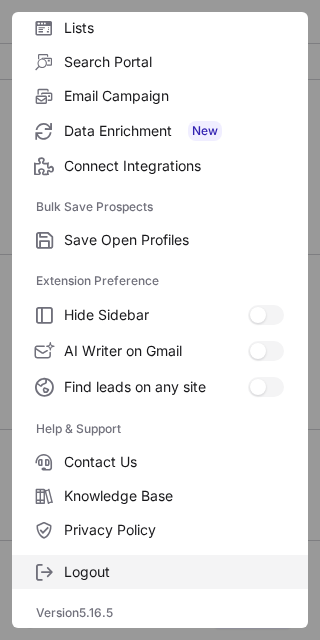 click on "Logout" at bounding box center (174, 240) 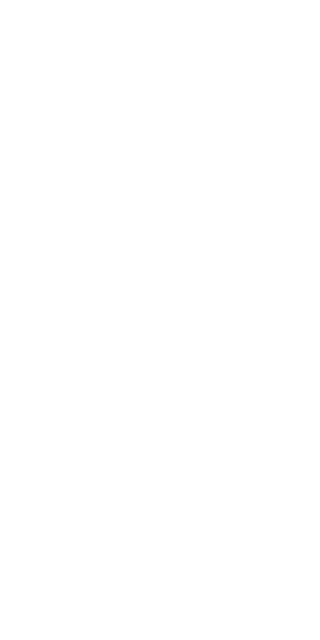 scroll, scrollTop: 0, scrollLeft: 0, axis: both 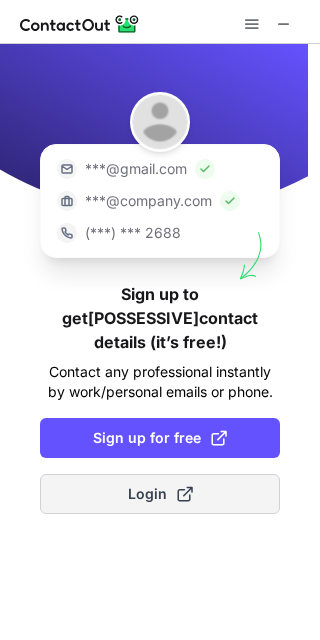 click on "Login" at bounding box center (160, 494) 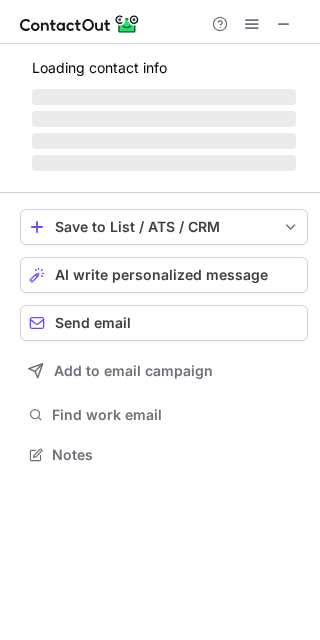 scroll, scrollTop: 9, scrollLeft: 9, axis: both 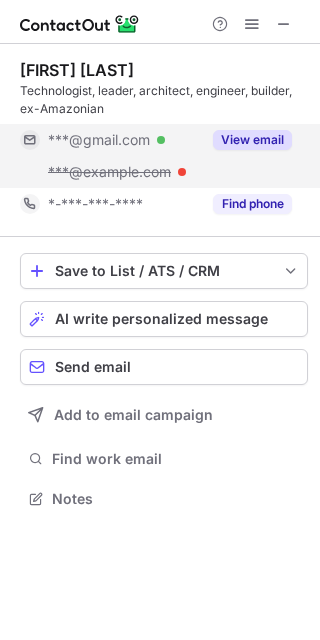 click on "View email" at bounding box center [252, 140] 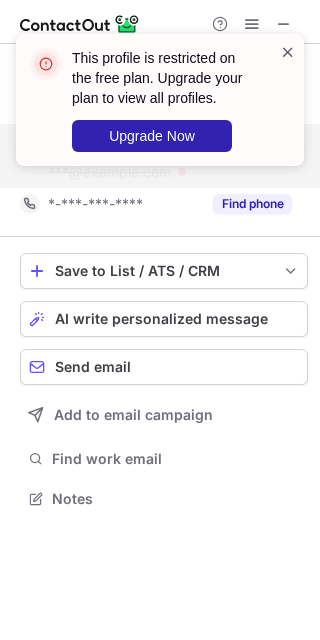 click at bounding box center (288, 52) 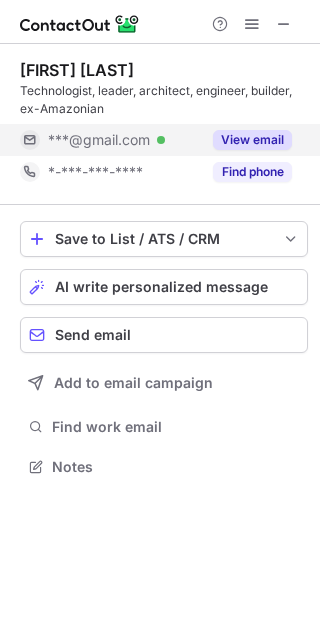 scroll, scrollTop: 452, scrollLeft: 320, axis: both 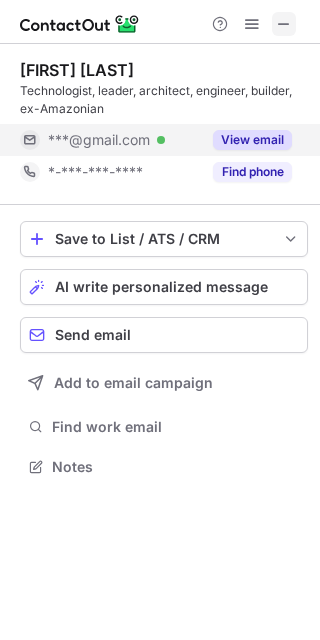 click at bounding box center (284, 24) 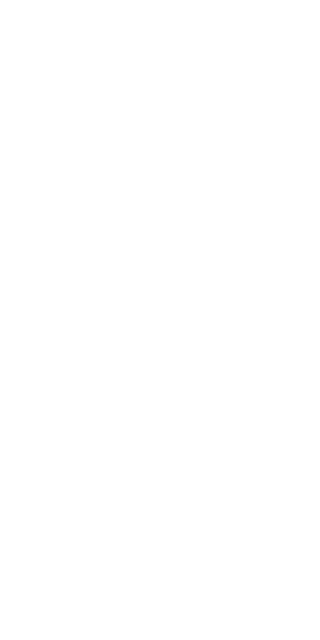 scroll, scrollTop: 0, scrollLeft: 0, axis: both 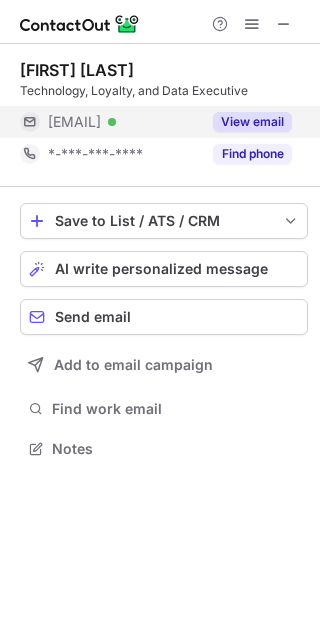 click on "View email" at bounding box center [252, 122] 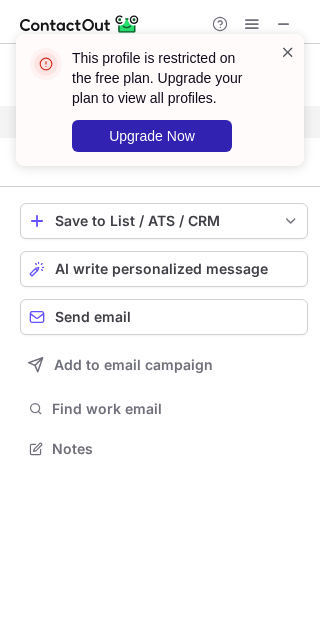 click at bounding box center (288, 52) 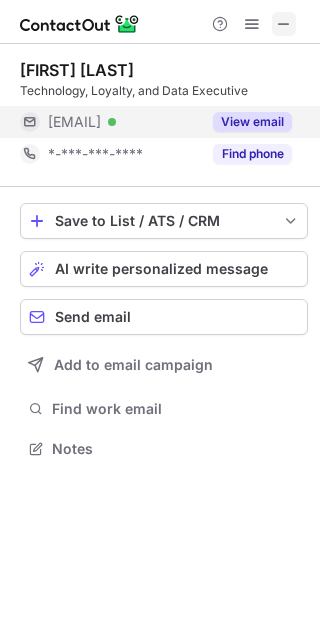 click at bounding box center (284, 24) 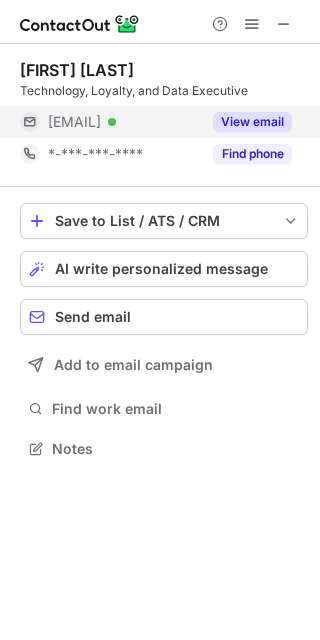 click on "View email" at bounding box center [252, 122] 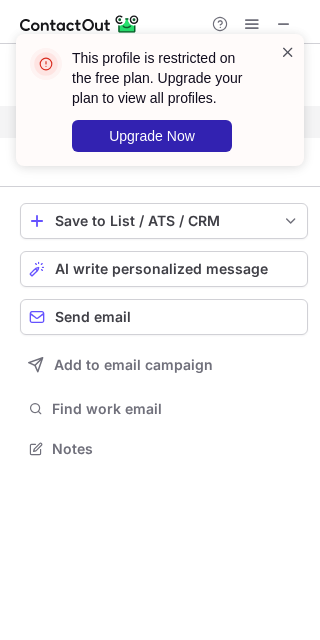 click at bounding box center [288, 52] 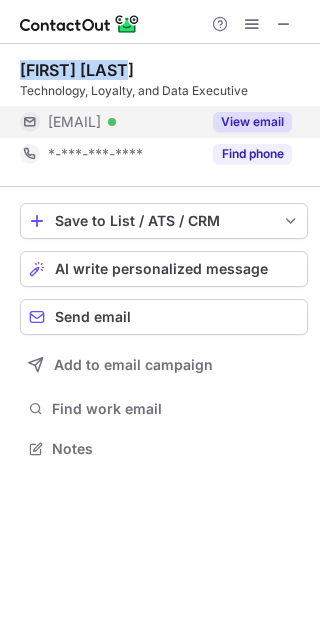 copy on "[FIRST] [LAST]" 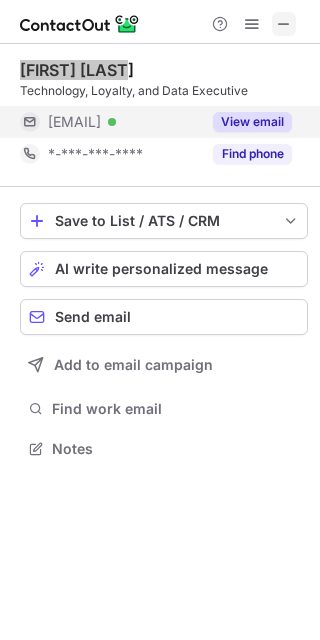 click at bounding box center (284, 24) 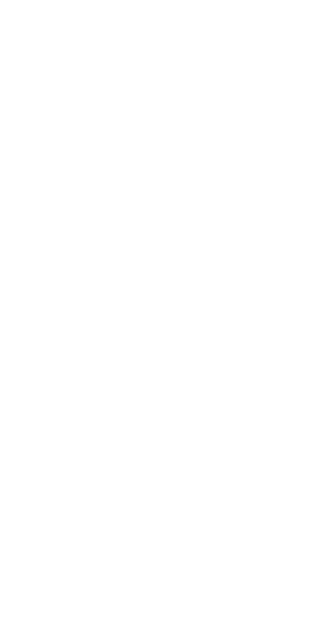 scroll, scrollTop: 0, scrollLeft: 0, axis: both 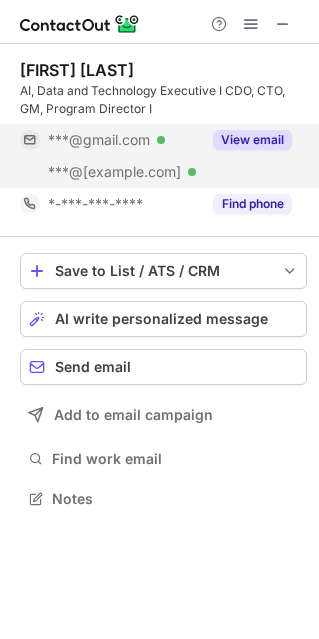 click on "View email" at bounding box center [252, 140] 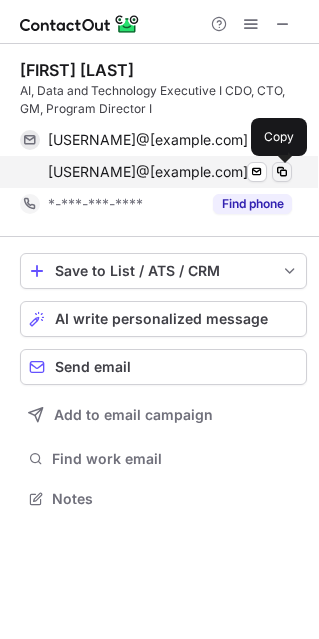 click at bounding box center (282, 172) 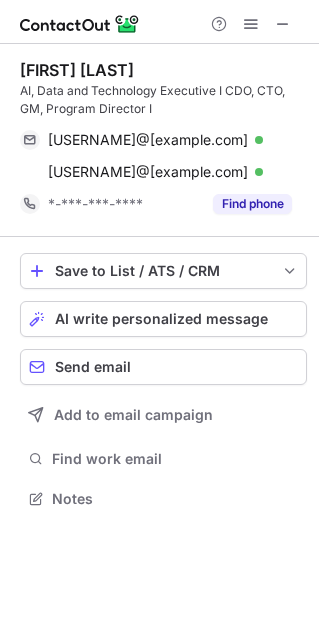 type 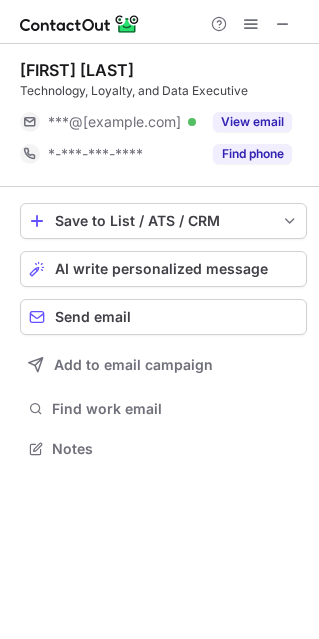 scroll, scrollTop: 435, scrollLeft: 319, axis: both 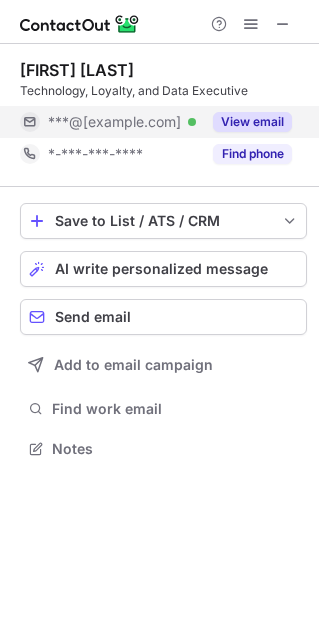 click on "View email" at bounding box center [252, 122] 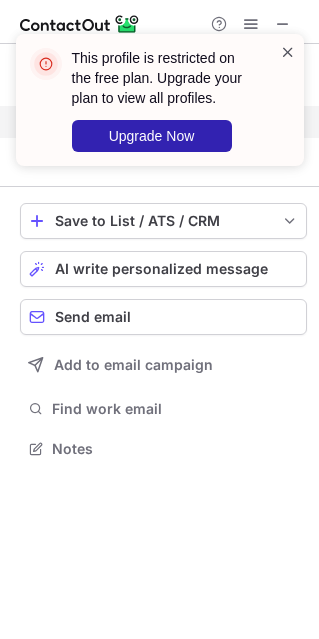 click at bounding box center (288, 52) 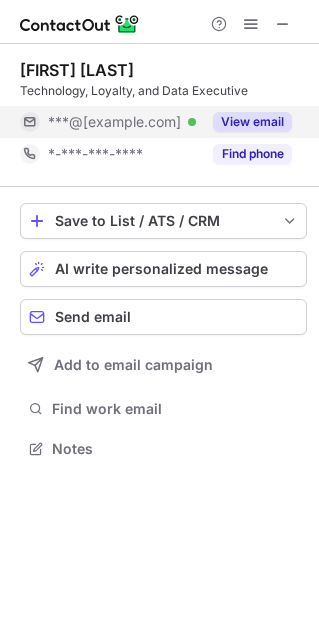 click on "***@thesniezeks.com" at bounding box center [114, 122] 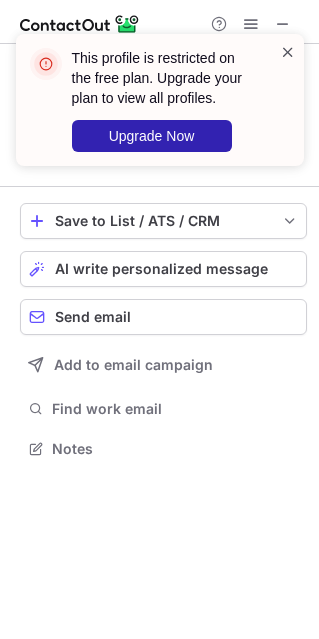 click at bounding box center (288, 52) 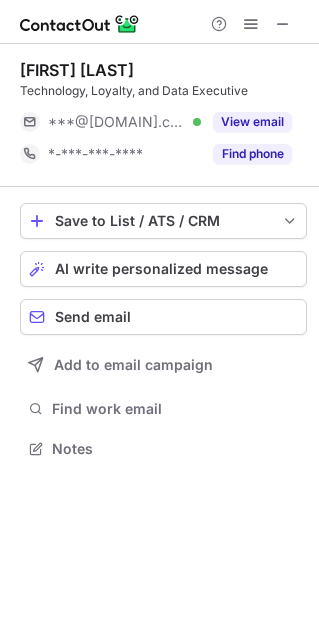 scroll, scrollTop: 0, scrollLeft: 0, axis: both 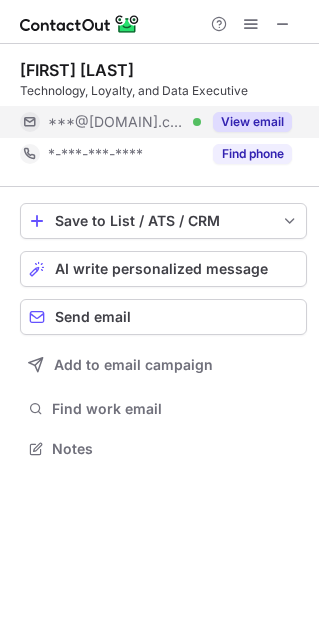 click on "View email" at bounding box center (252, 122) 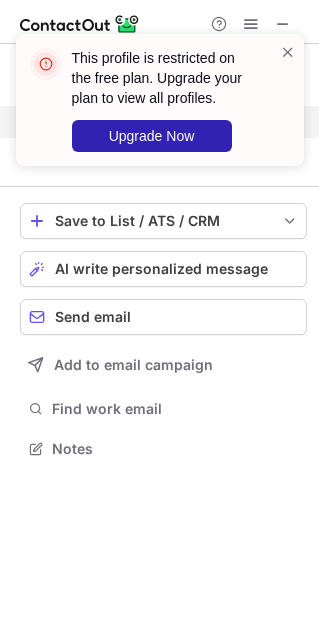 click on "This profile is restricted on the free plan. Upgrade your plan to view all profiles. Upgrade Now" at bounding box center [152, 100] 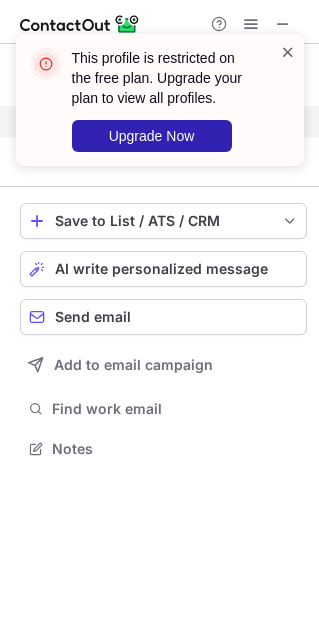 click at bounding box center [288, 52] 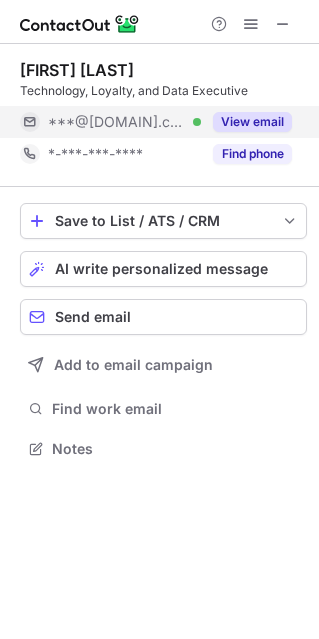 click on "This profile is restricted on the free plan. Upgrade your plan to view all profiles. Upgrade Now" at bounding box center [160, 34] 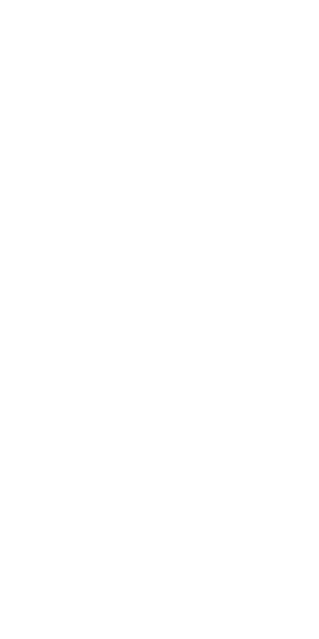scroll, scrollTop: 0, scrollLeft: 0, axis: both 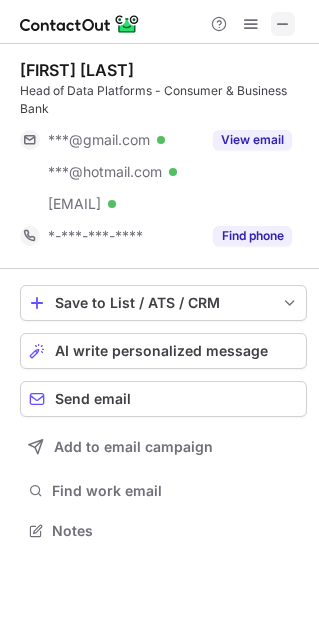 click at bounding box center (283, 24) 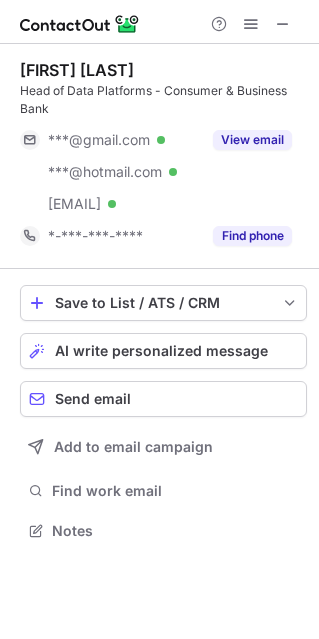type 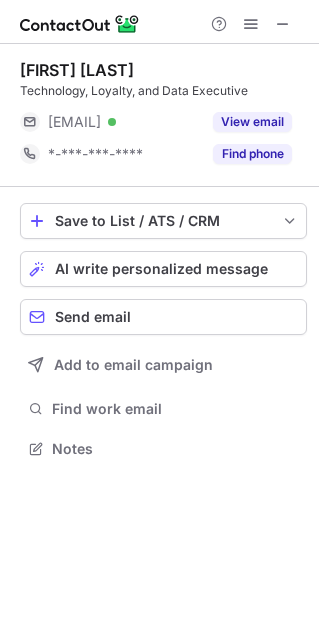 scroll, scrollTop: 435, scrollLeft: 319, axis: both 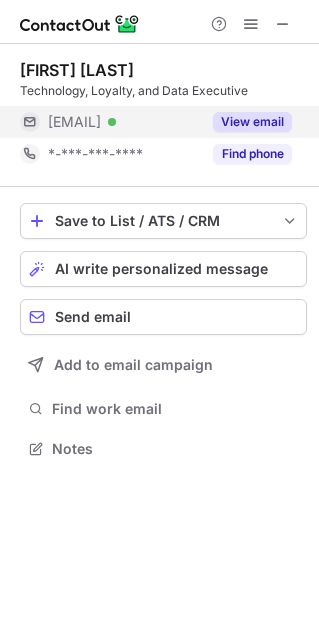 click on "View email" at bounding box center [252, 122] 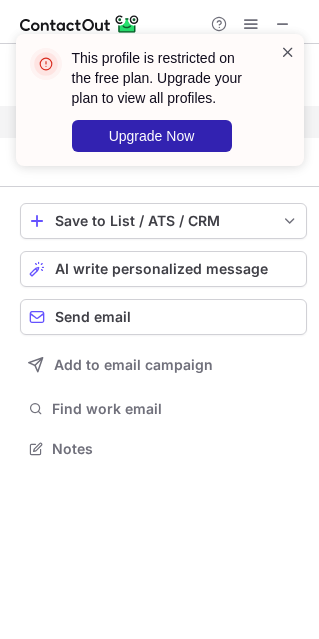 click at bounding box center [288, 52] 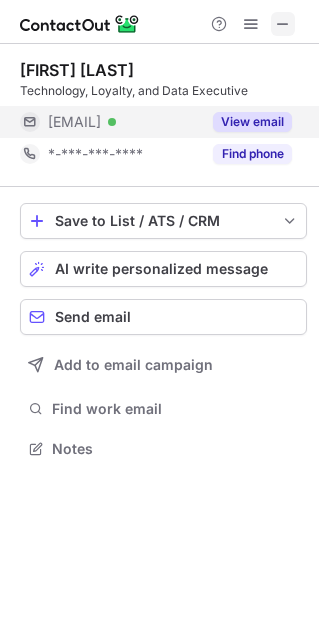 click at bounding box center [283, 24] 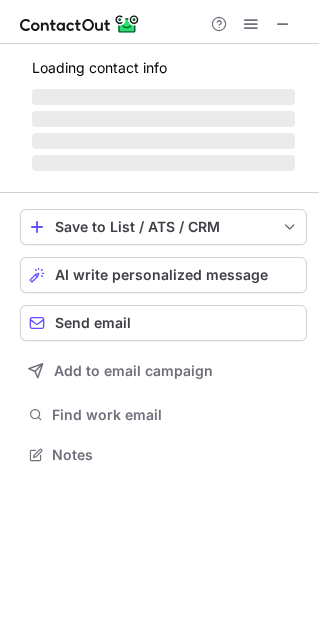 scroll, scrollTop: 9, scrollLeft: 9, axis: both 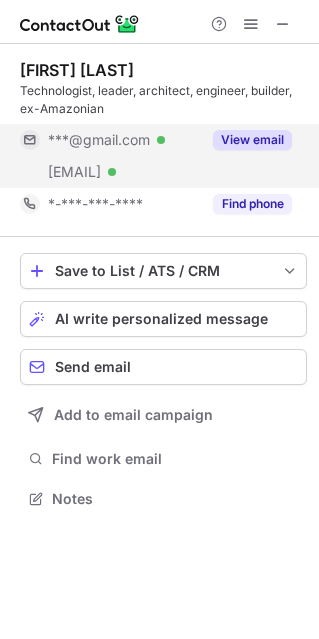 click on "View email" at bounding box center (252, 140) 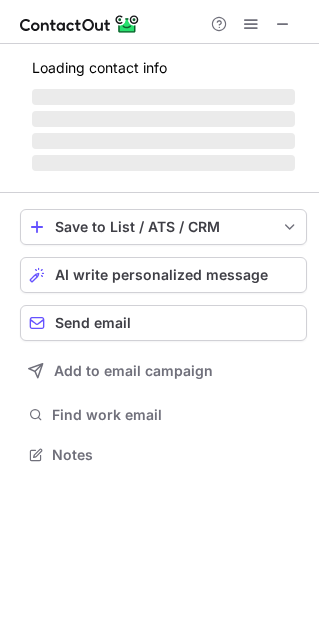 scroll, scrollTop: 9, scrollLeft: 9, axis: both 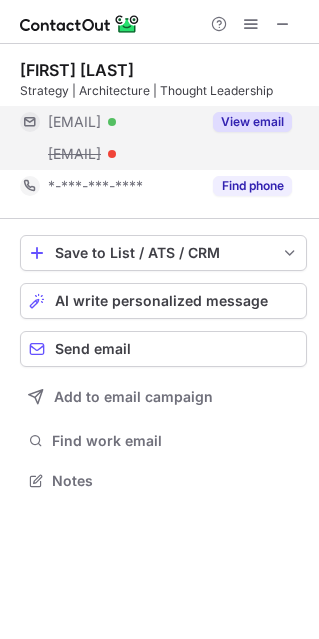 click on "View email" at bounding box center (252, 122) 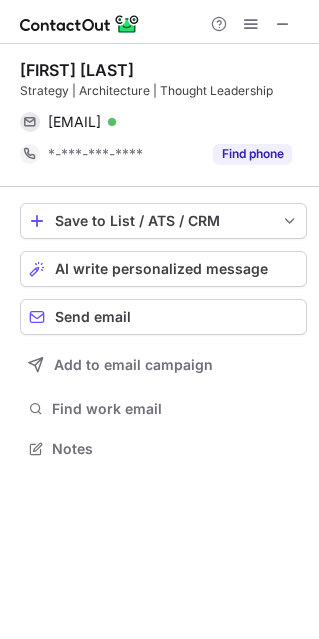 scroll, scrollTop: 435, scrollLeft: 319, axis: both 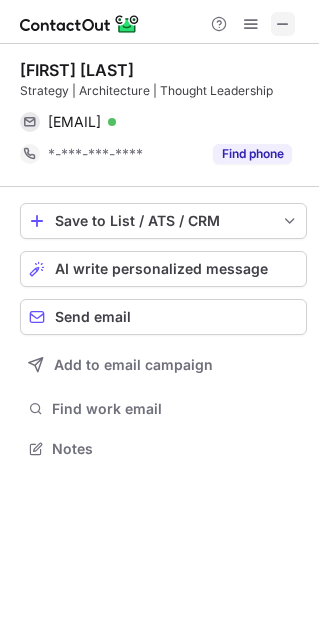 click at bounding box center (283, 24) 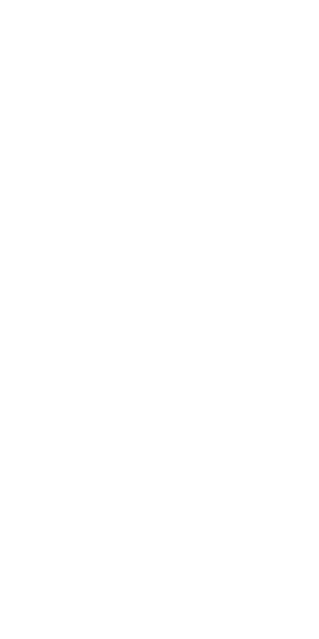 scroll, scrollTop: 0, scrollLeft: 0, axis: both 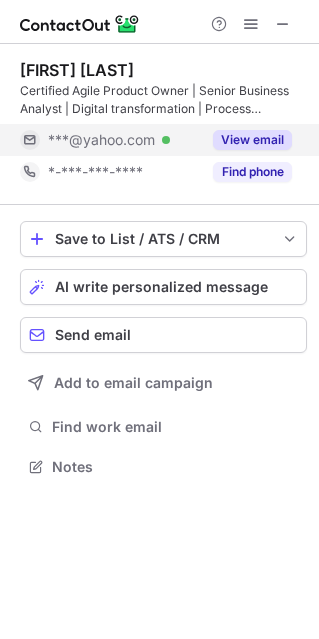 click on "View email" at bounding box center [252, 140] 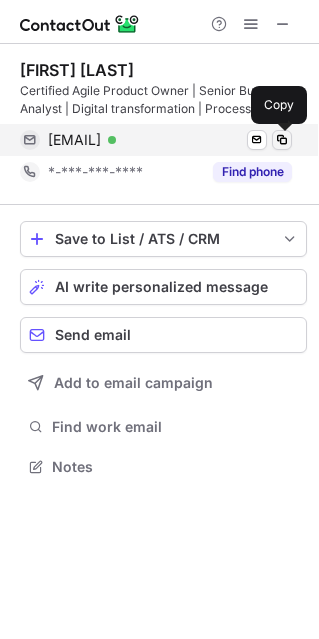 click at bounding box center (282, 140) 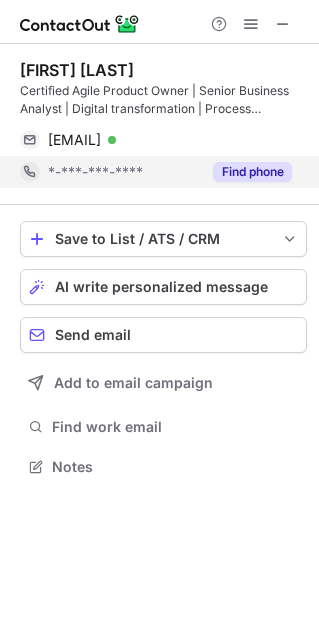click on "Find phone" at bounding box center [252, 172] 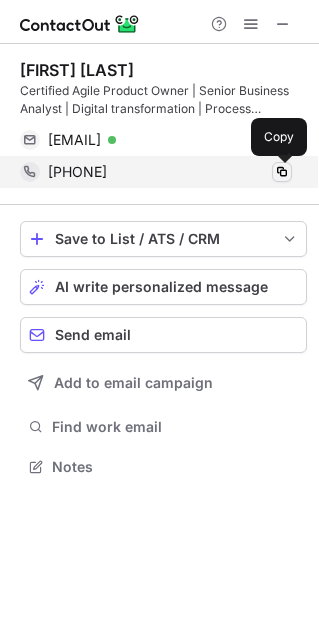 click at bounding box center (282, 172) 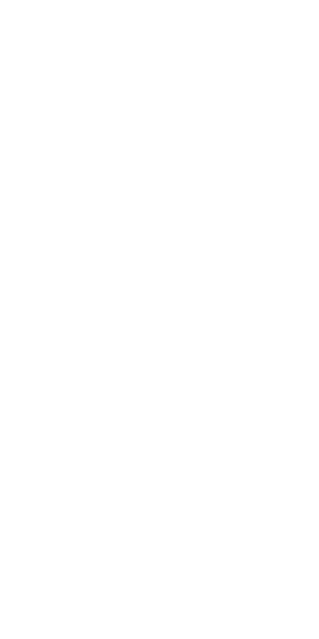 scroll, scrollTop: 0, scrollLeft: 0, axis: both 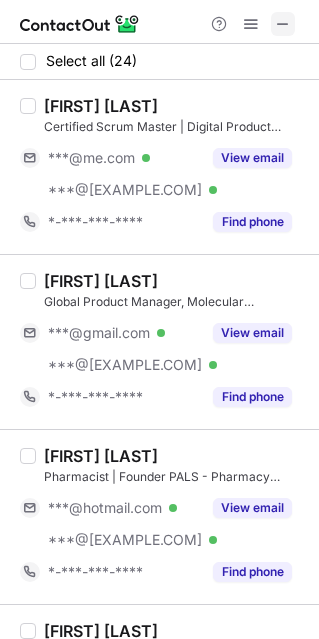 click at bounding box center [283, 24] 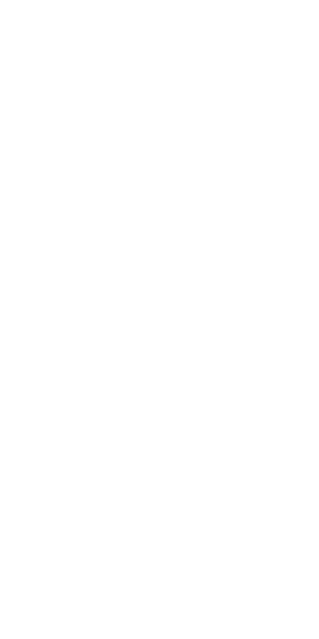 scroll, scrollTop: 0, scrollLeft: 0, axis: both 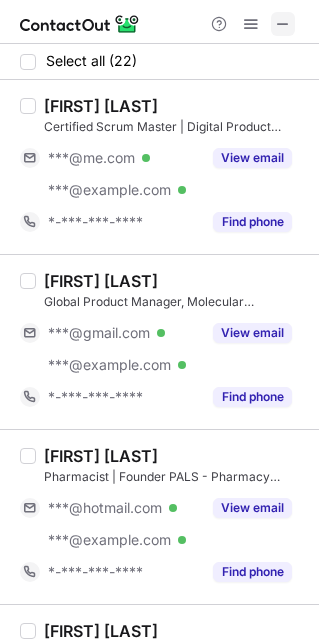 click at bounding box center [283, 24] 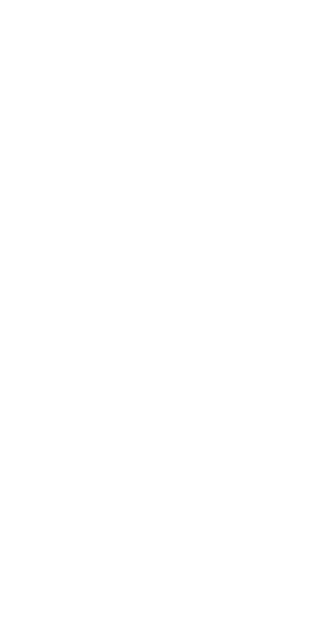 scroll, scrollTop: 0, scrollLeft: 0, axis: both 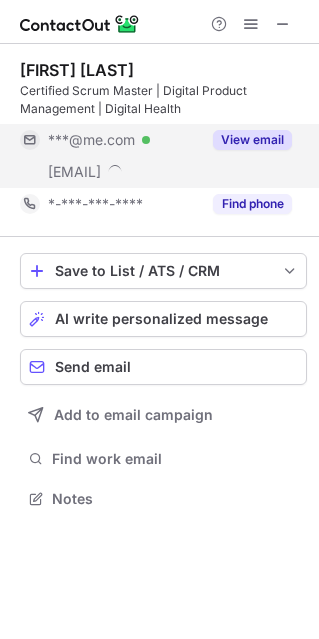 click on "View email" at bounding box center [252, 140] 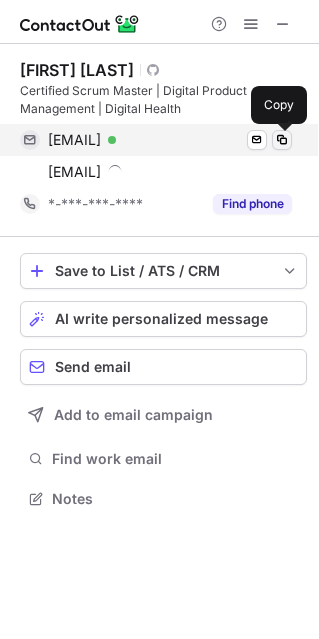 click at bounding box center (282, 140) 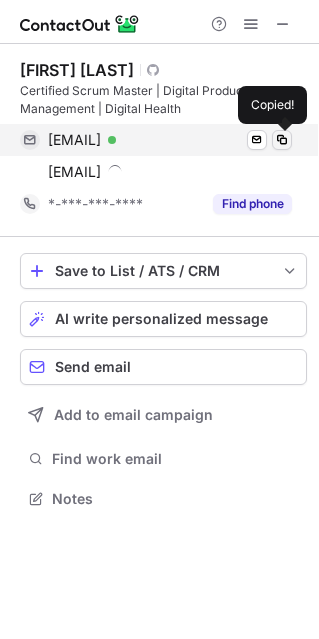 click at bounding box center [282, 140] 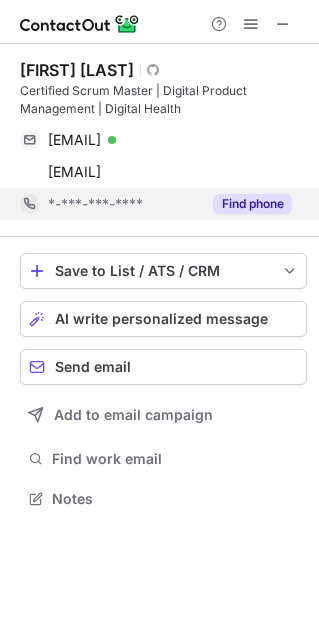 click on "Find phone" at bounding box center [252, 204] 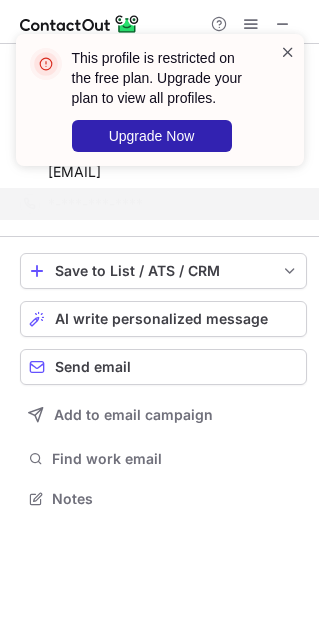 click at bounding box center [288, 52] 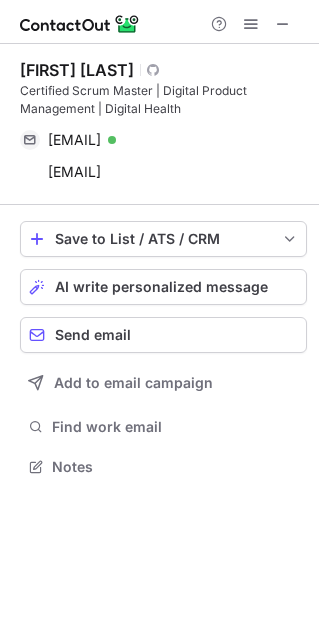 scroll, scrollTop: 452, scrollLeft: 319, axis: both 